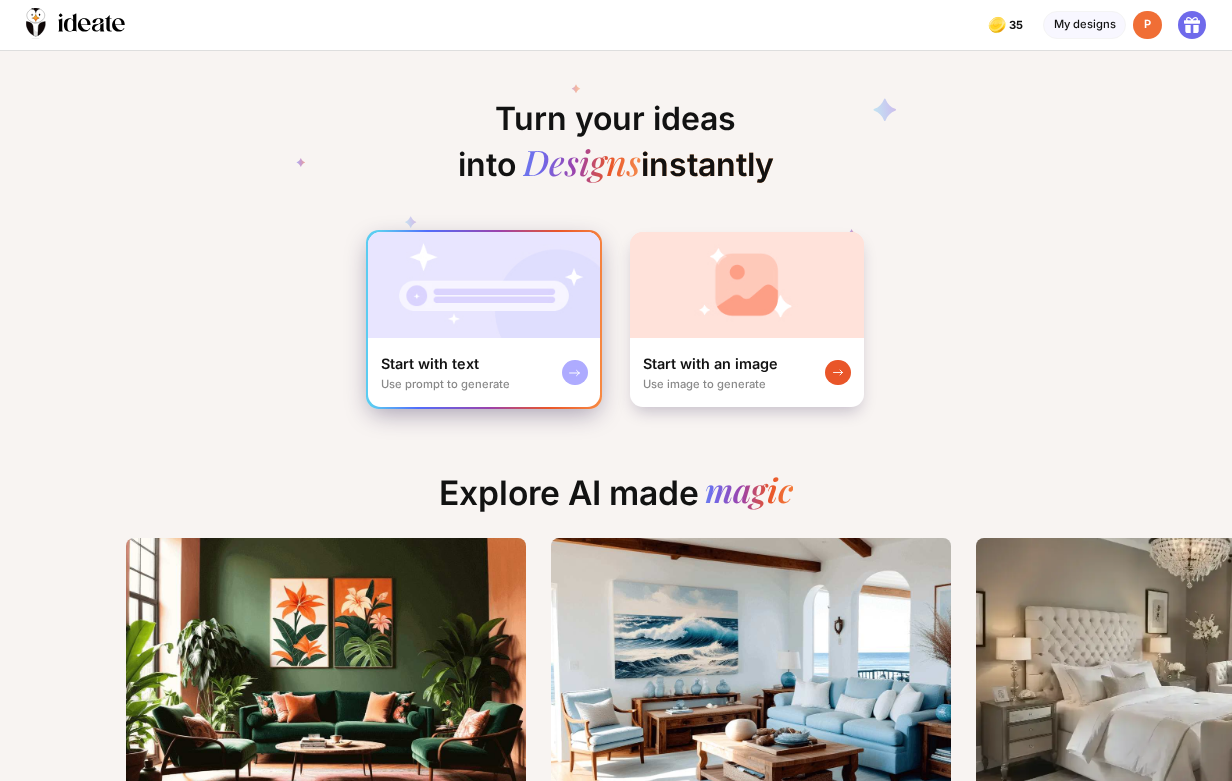 scroll, scrollTop: 0, scrollLeft: 0, axis: both 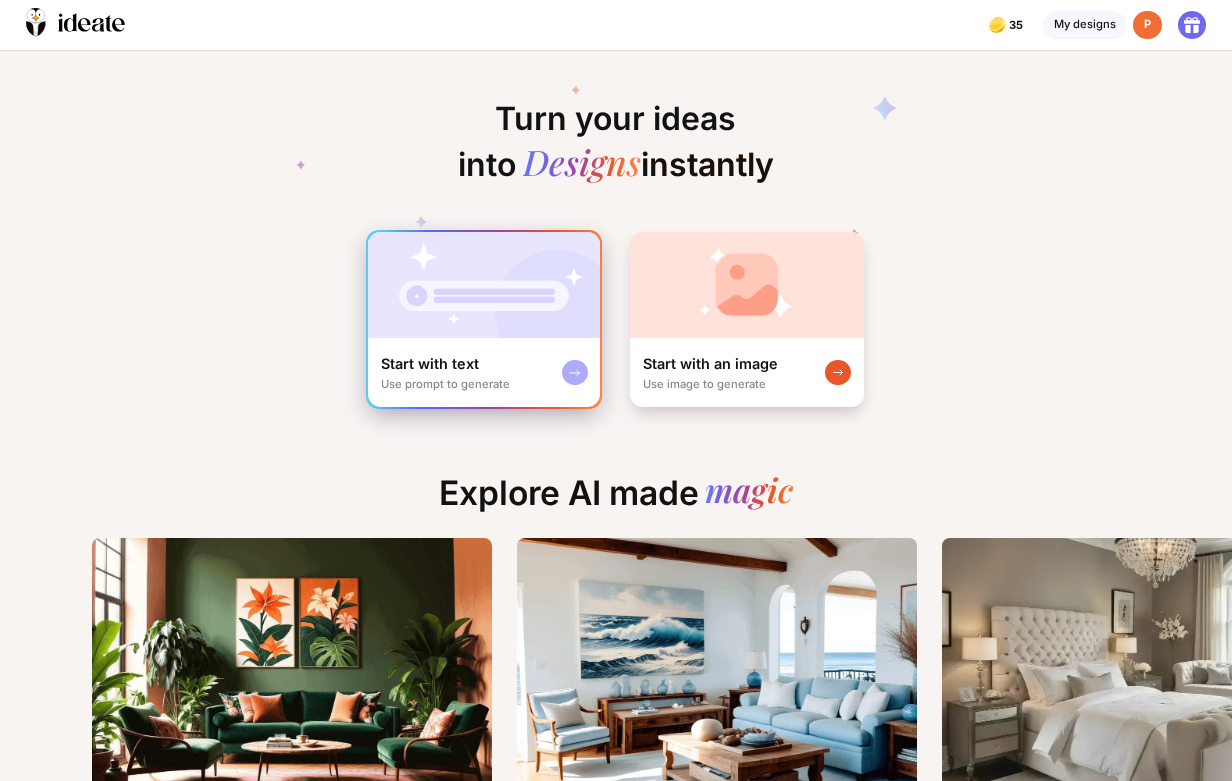 click at bounding box center (484, 285) 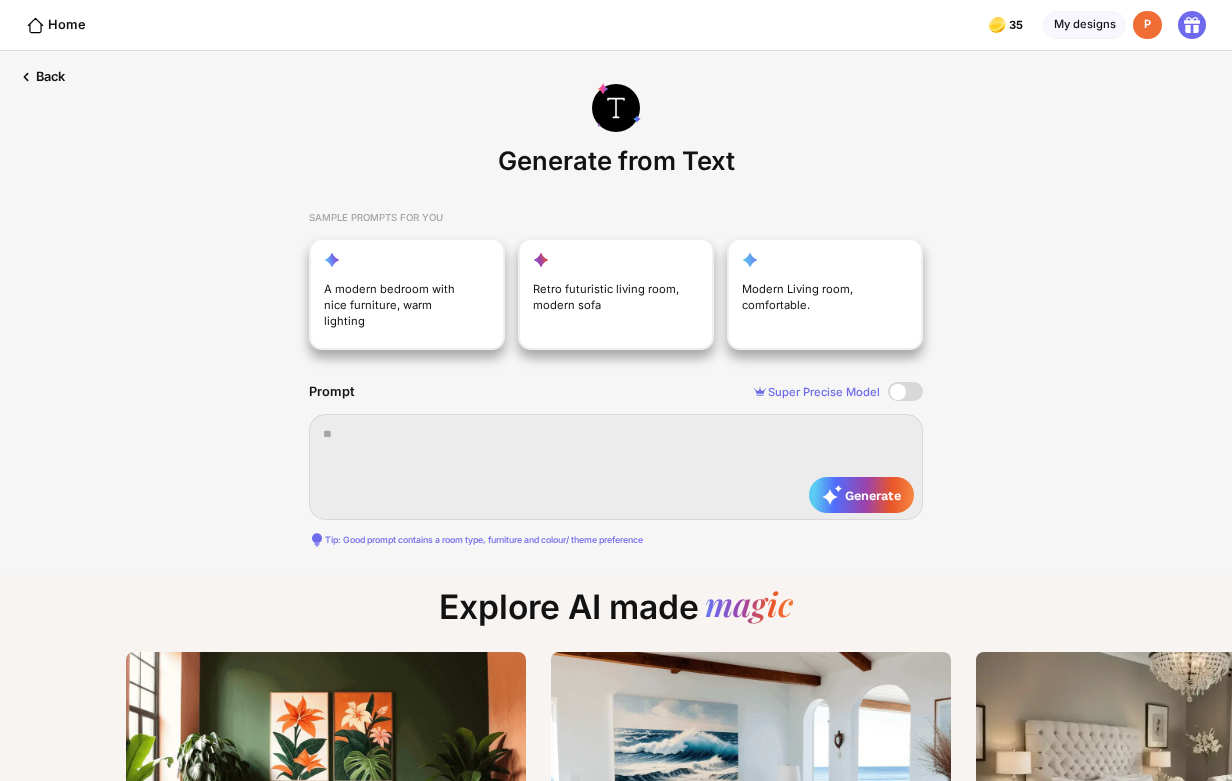 scroll, scrollTop: 0, scrollLeft: 20, axis: horizontal 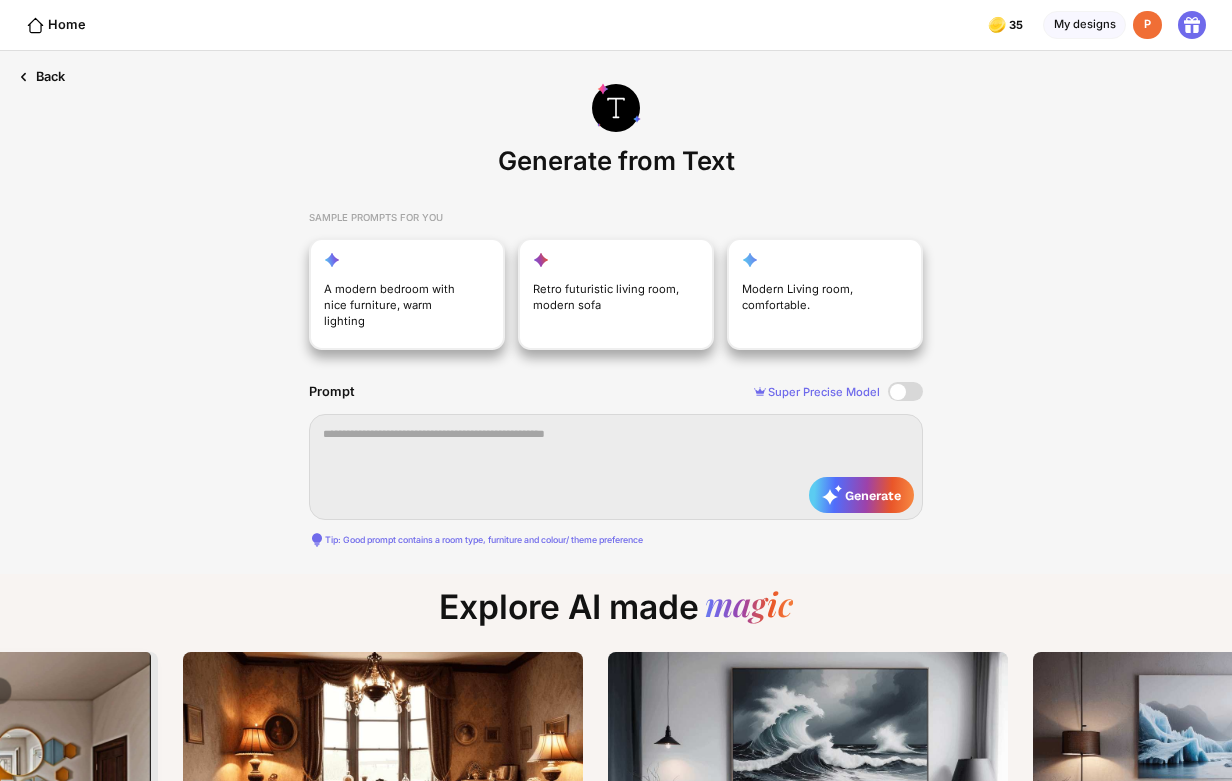 click 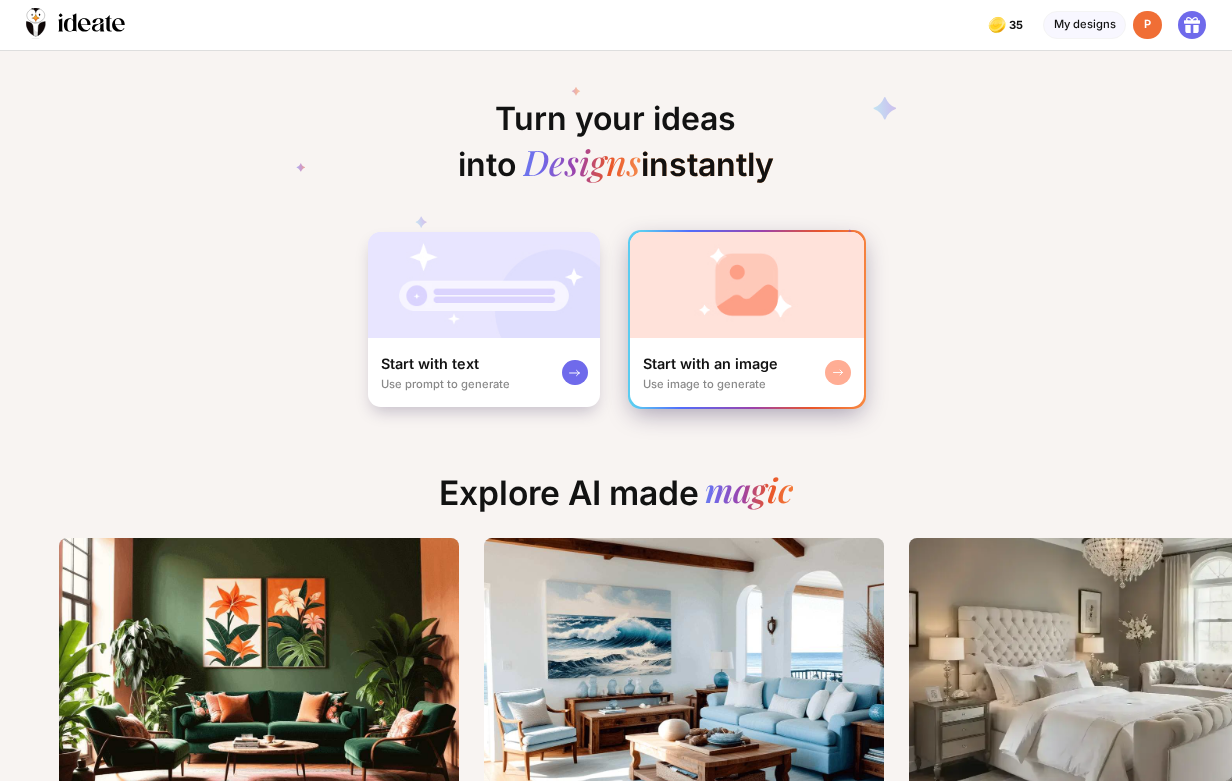 click at bounding box center [747, 285] 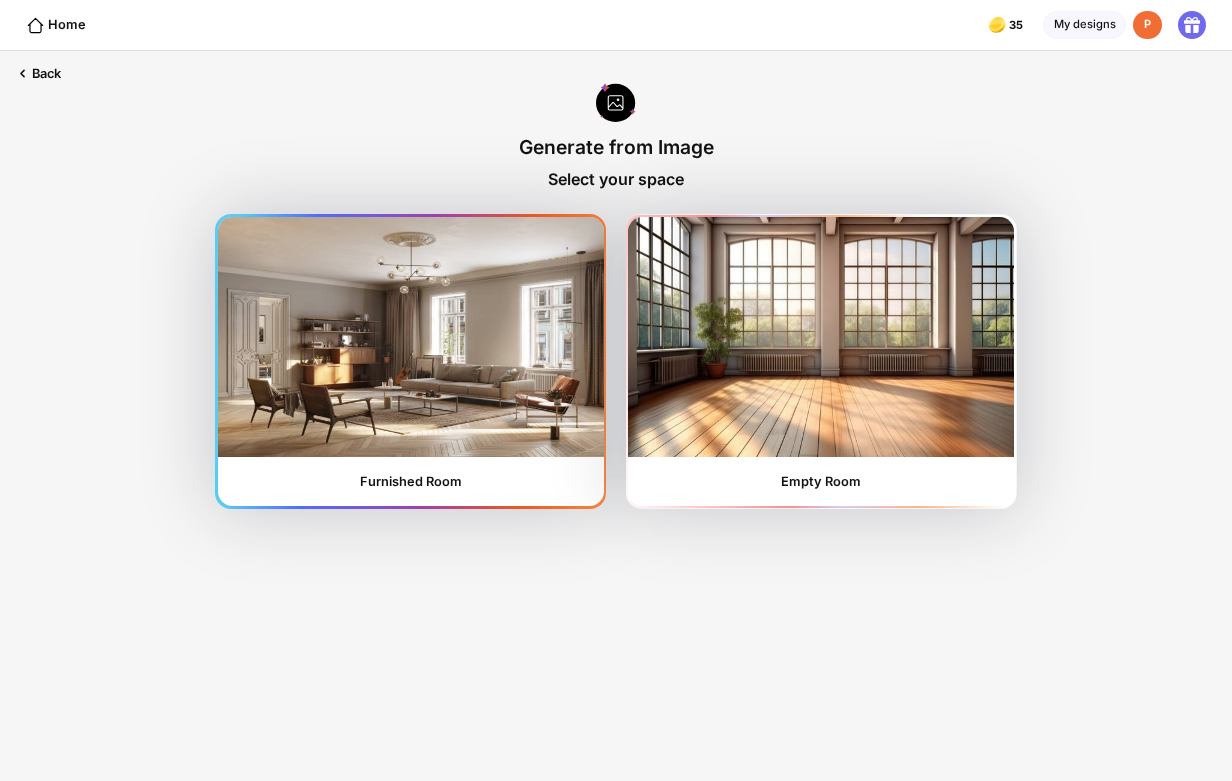 click at bounding box center [411, 337] 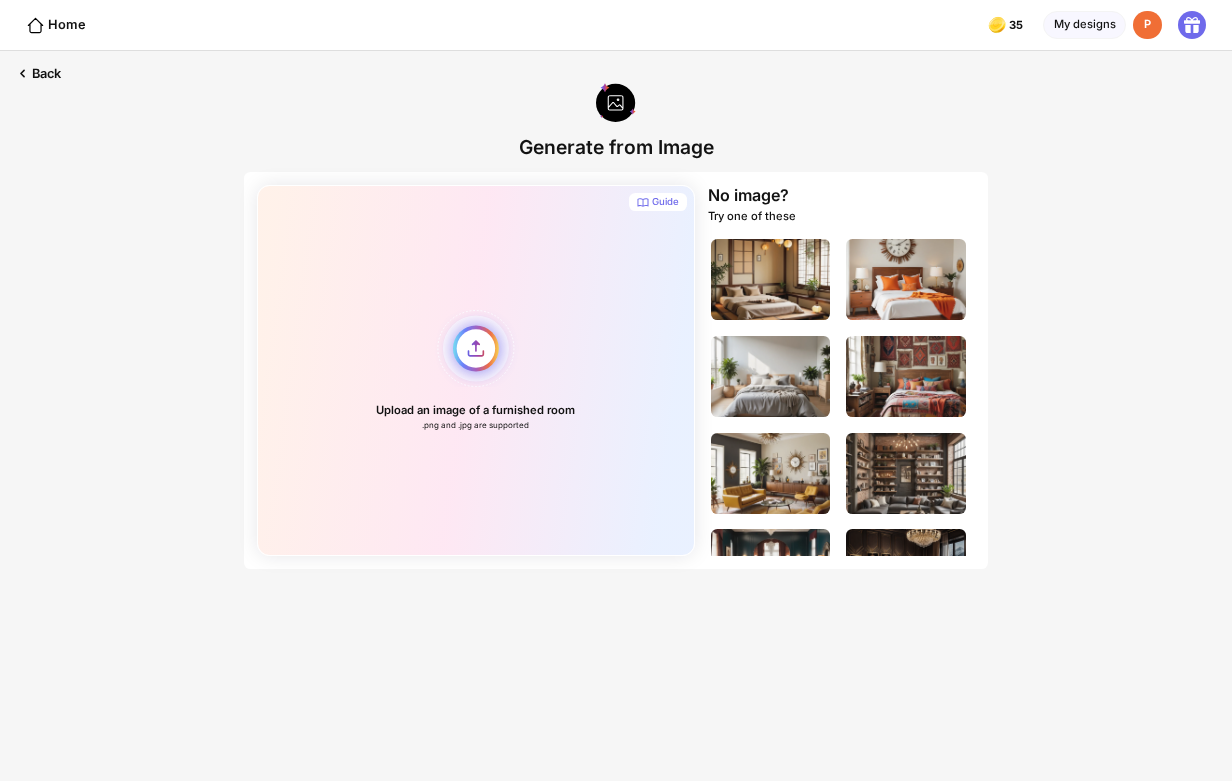 click on "Upload an image of a furnished room .png and .jpg are supported" at bounding box center [476, 370] 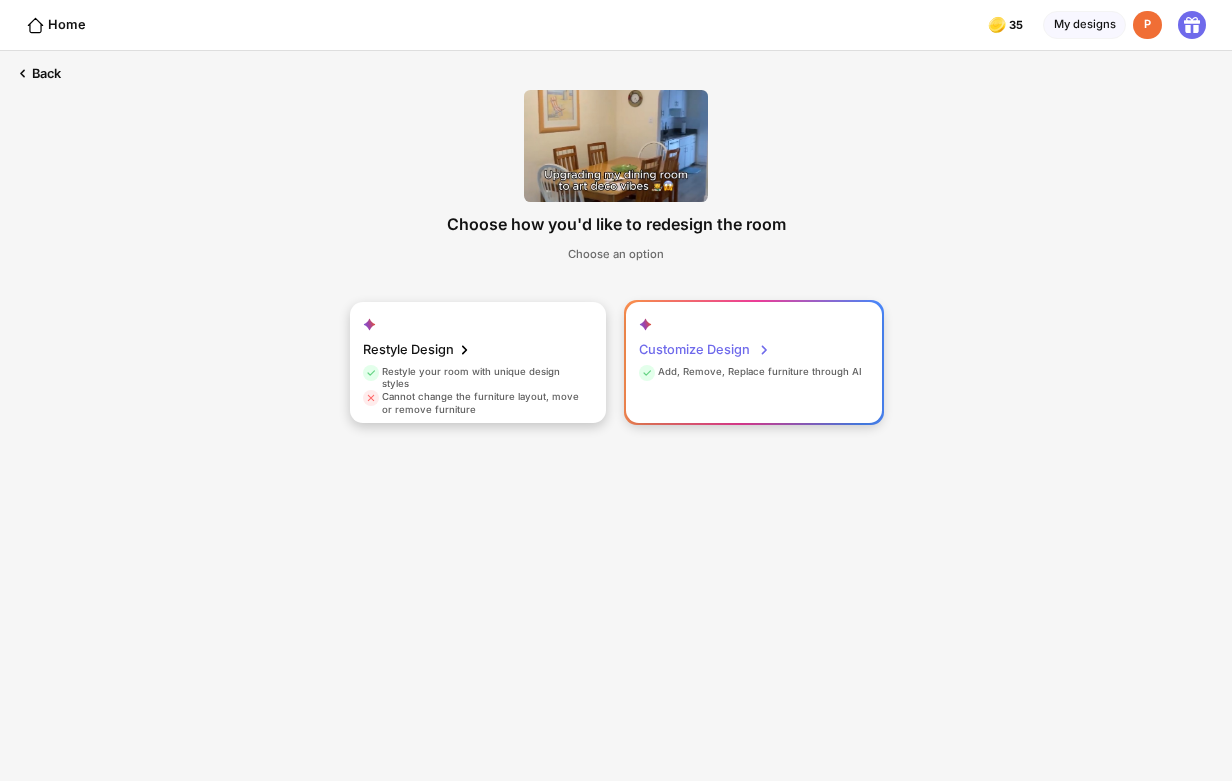 click on "Customize Design" at bounding box center [705, 350] 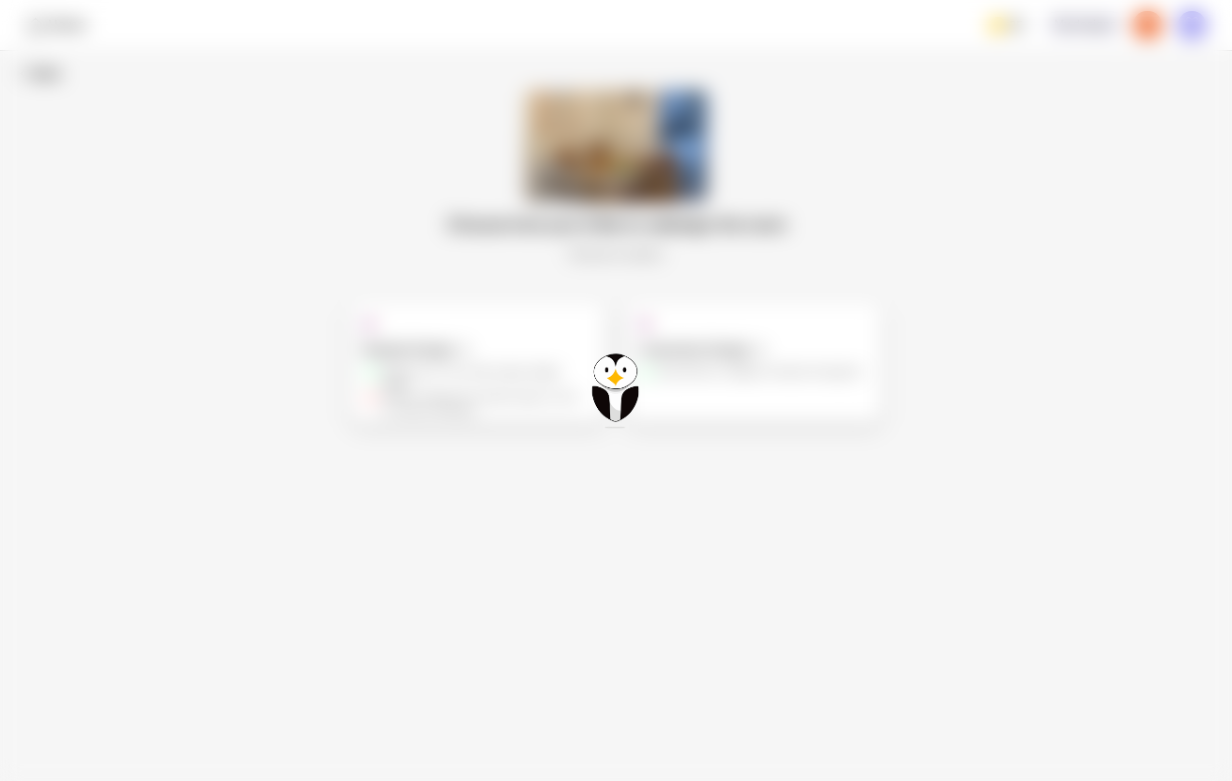 click 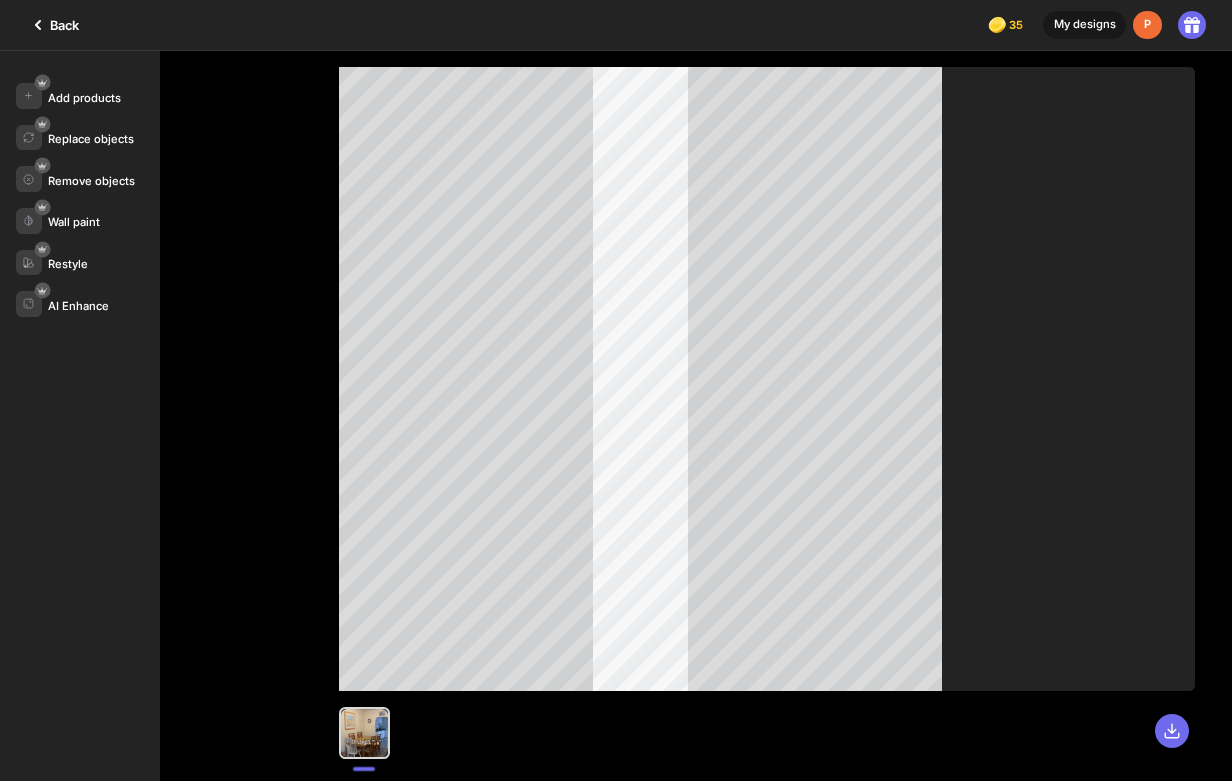 click 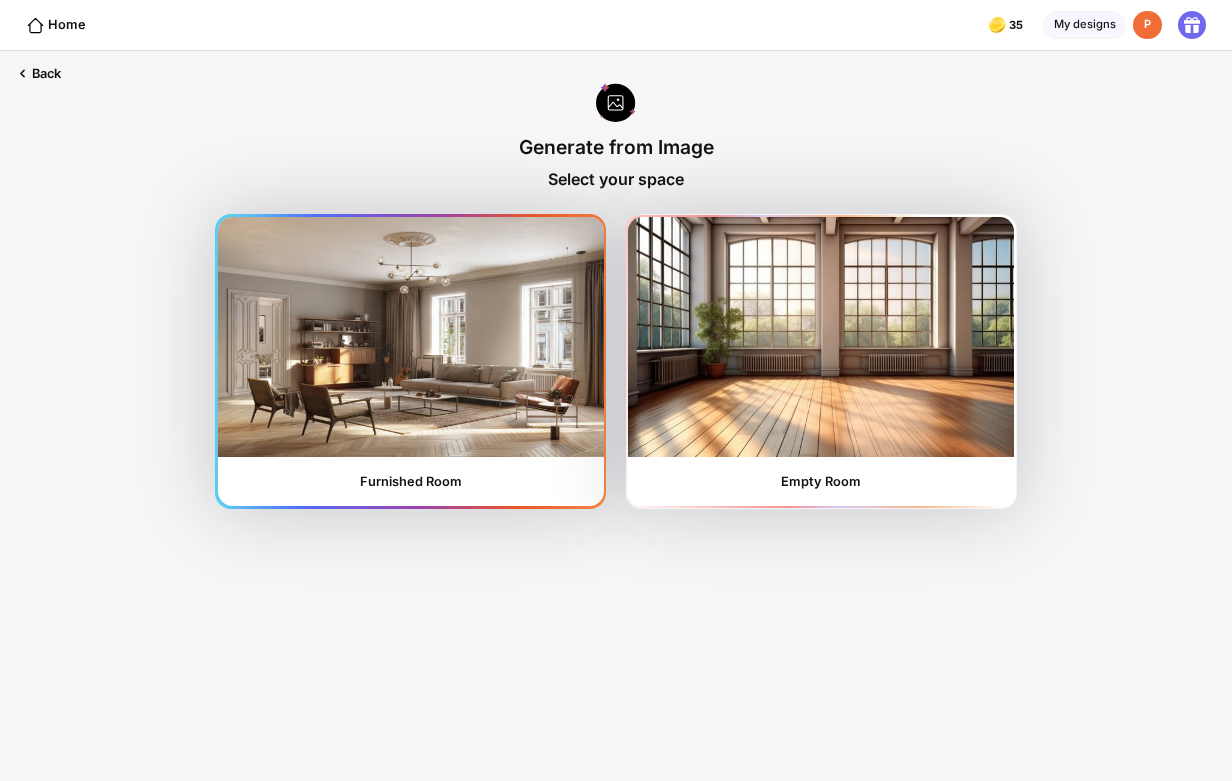 click at bounding box center (411, 337) 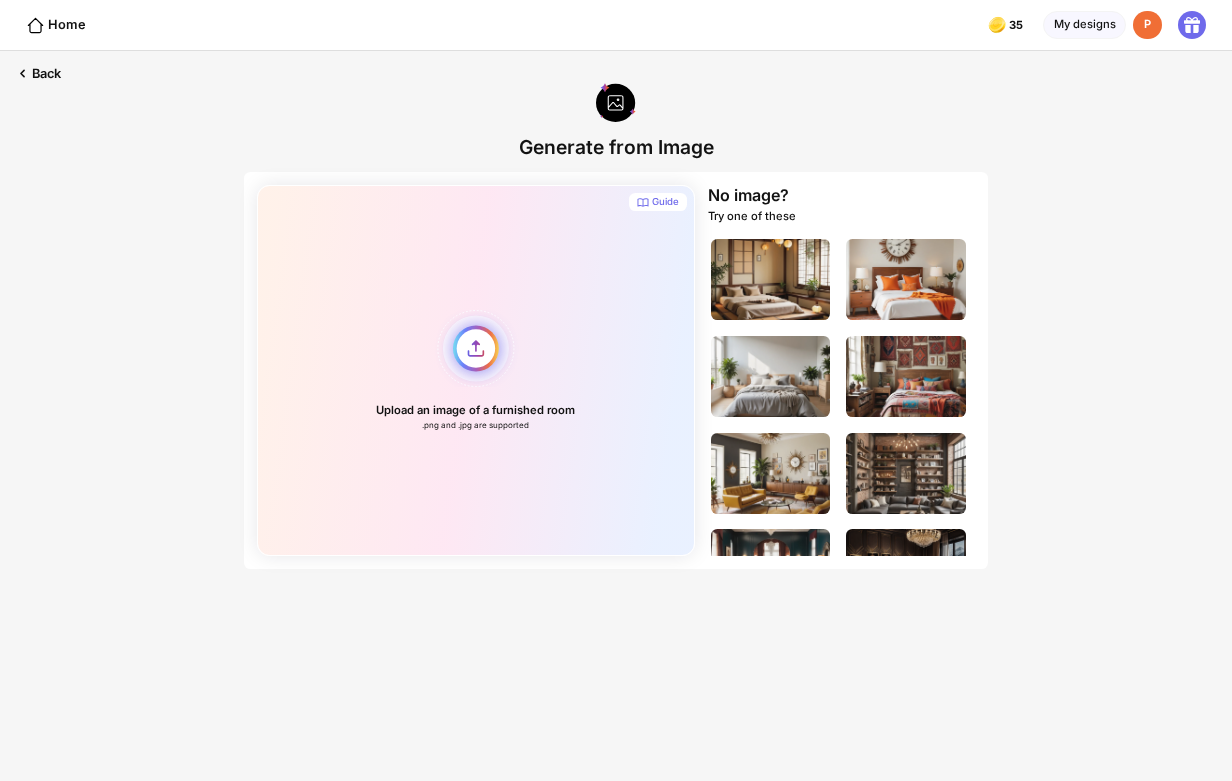 click on "Upload an image of a furnished room .png and .jpg are supported" at bounding box center [476, 370] 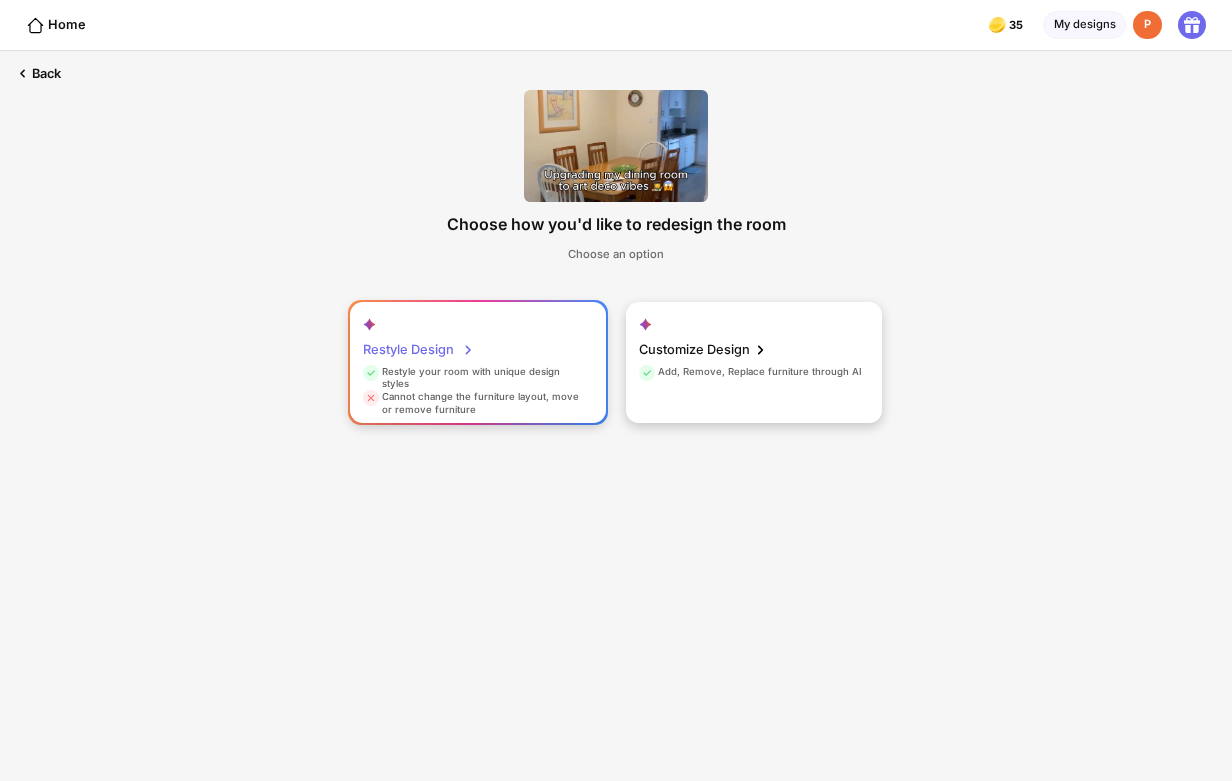 click 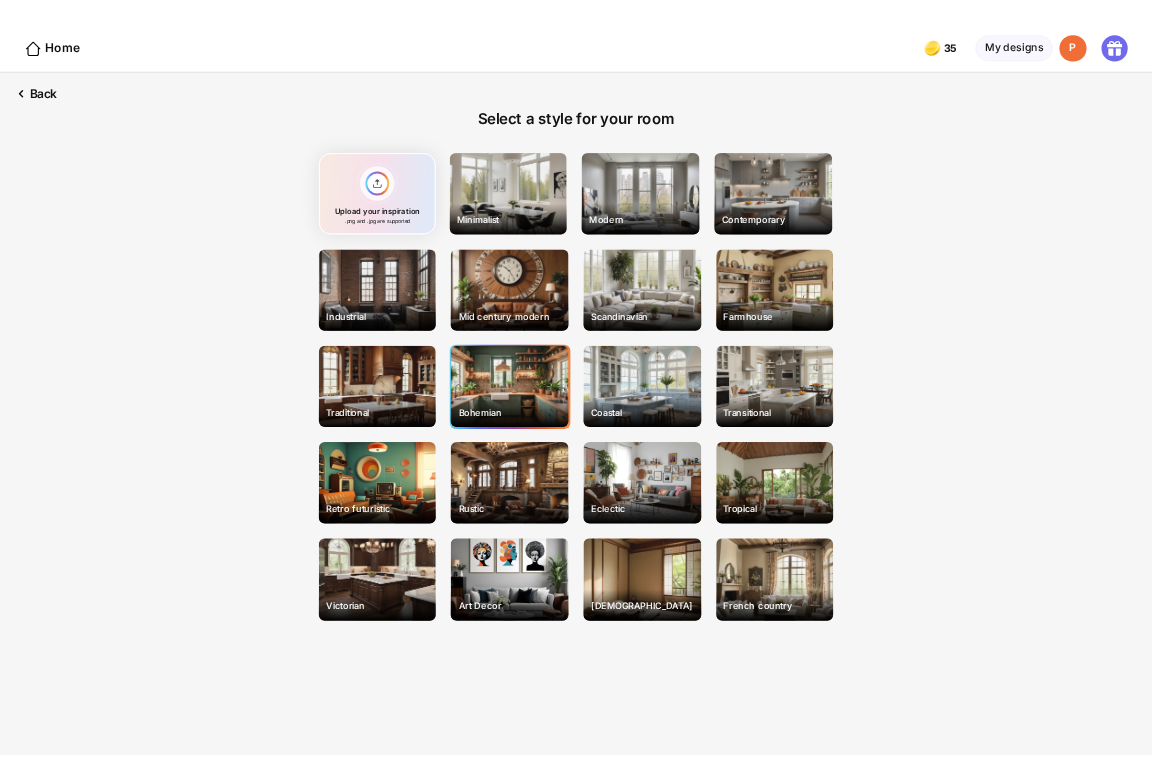 scroll, scrollTop: 0, scrollLeft: 0, axis: both 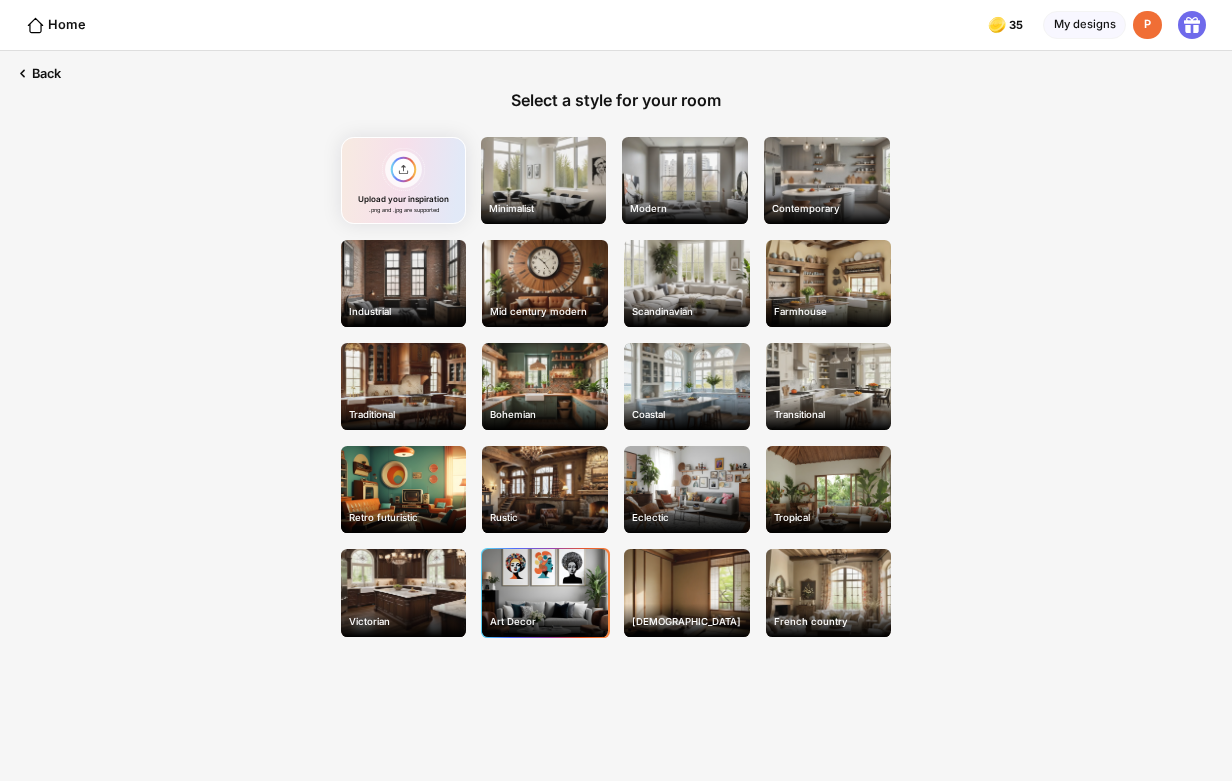 click on "Art Decor" at bounding box center (545, 592) 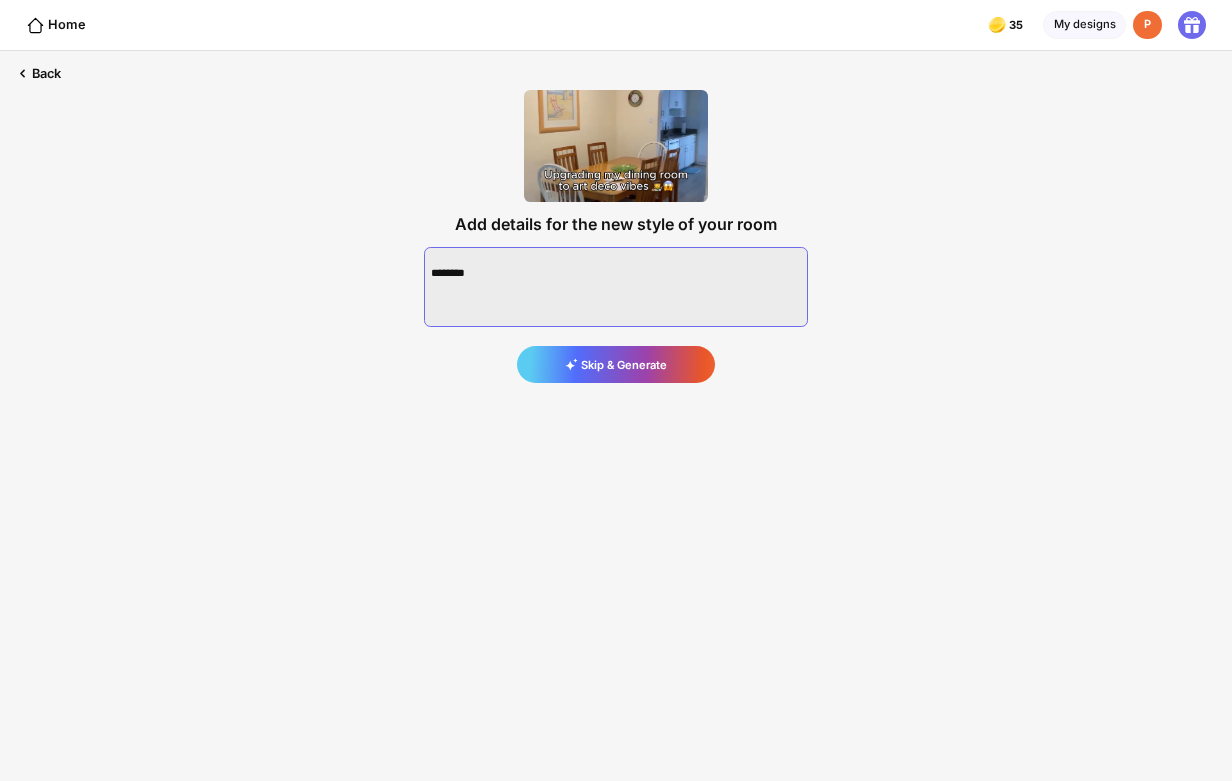 click at bounding box center [616, 287] 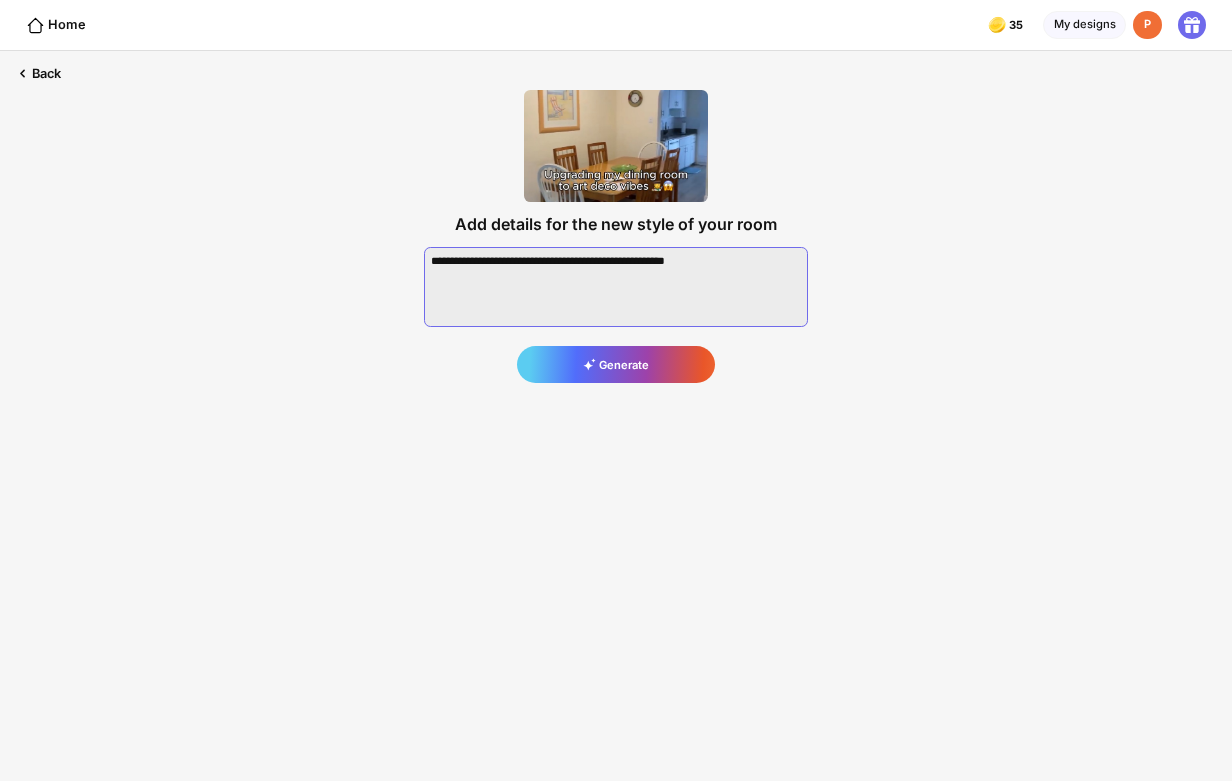 click at bounding box center [616, 287] 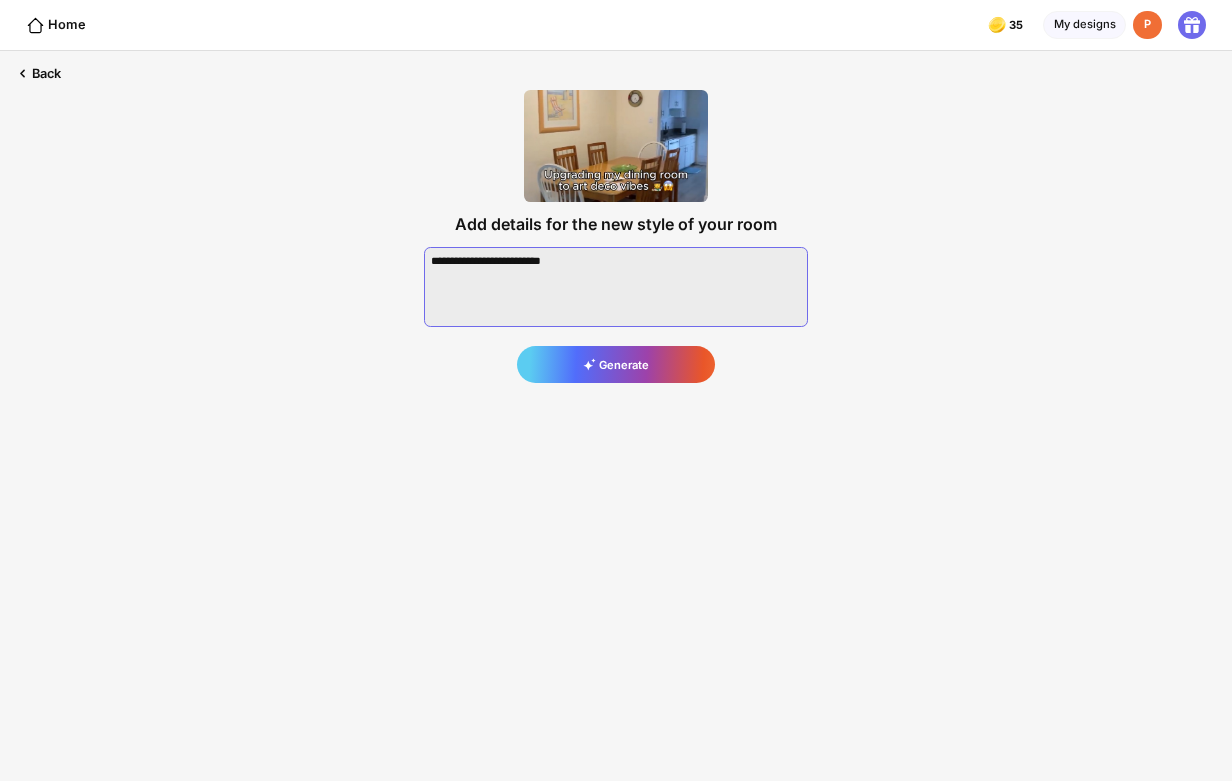 click at bounding box center [616, 287] 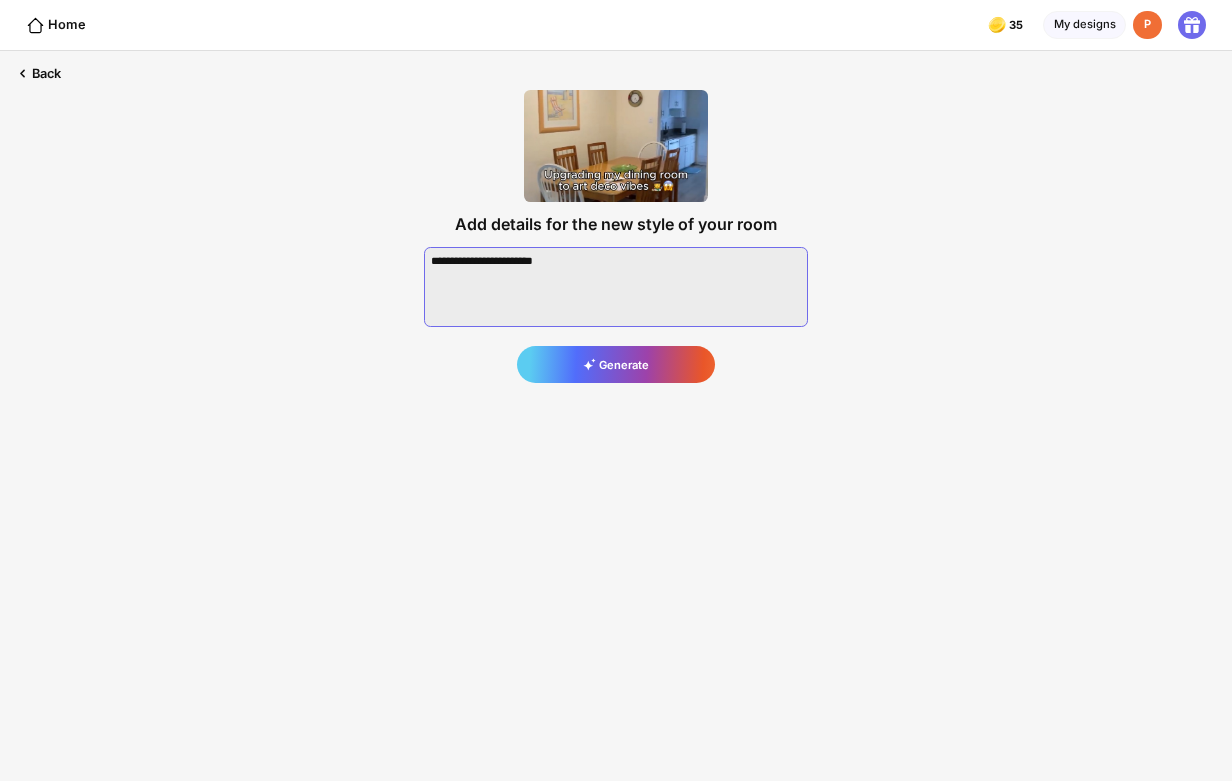 drag, startPoint x: 467, startPoint y: 261, endPoint x: 432, endPoint y: 260, distance: 35.014282 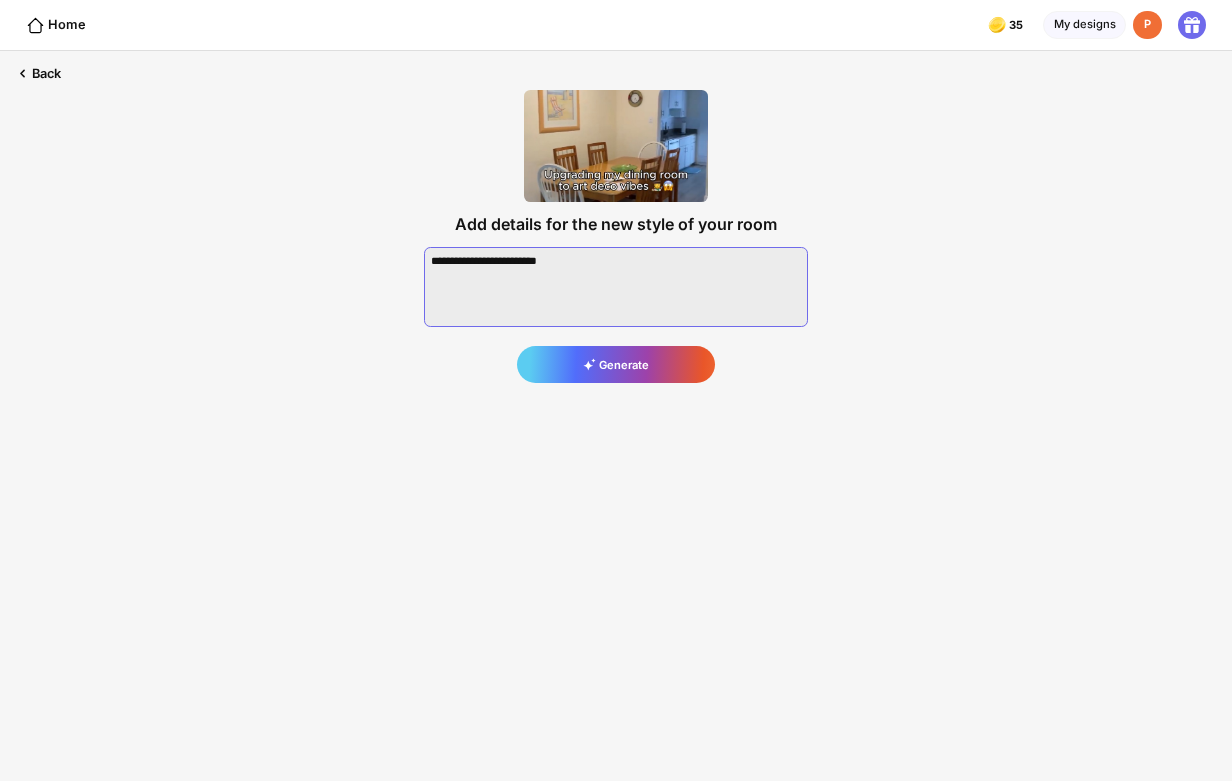click at bounding box center [616, 287] 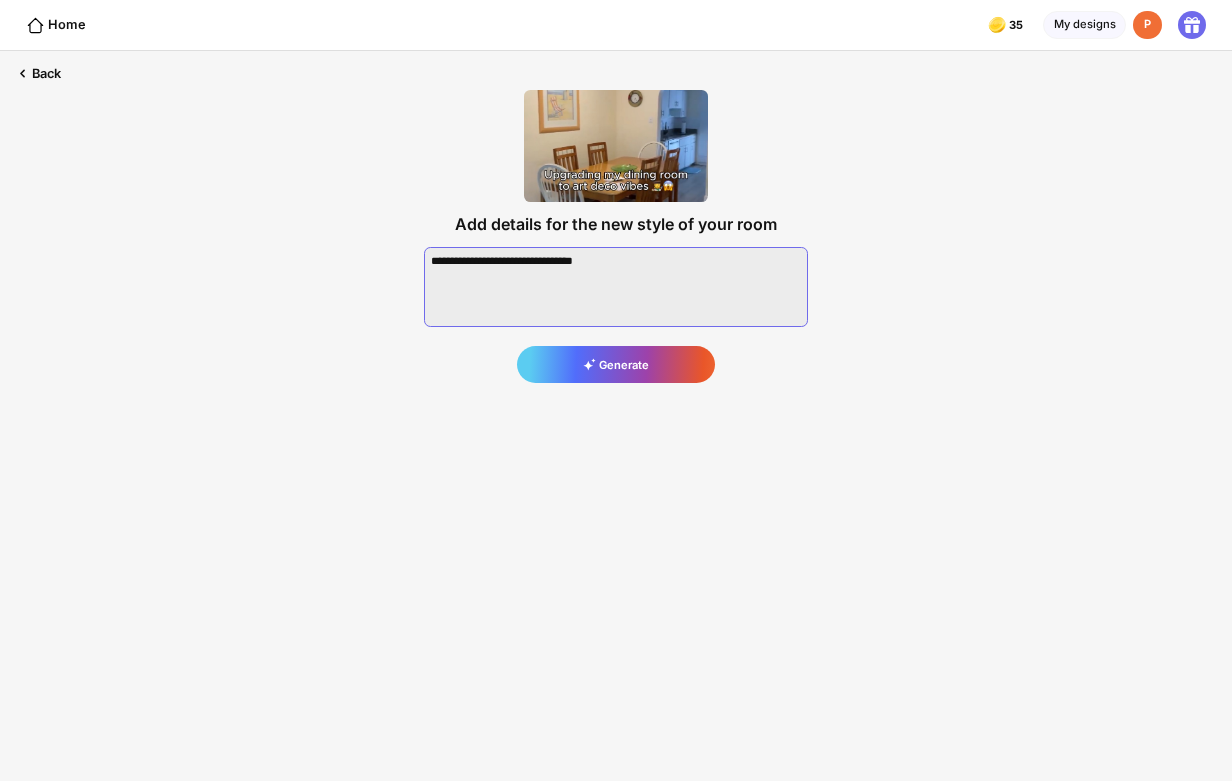 click at bounding box center (616, 287) 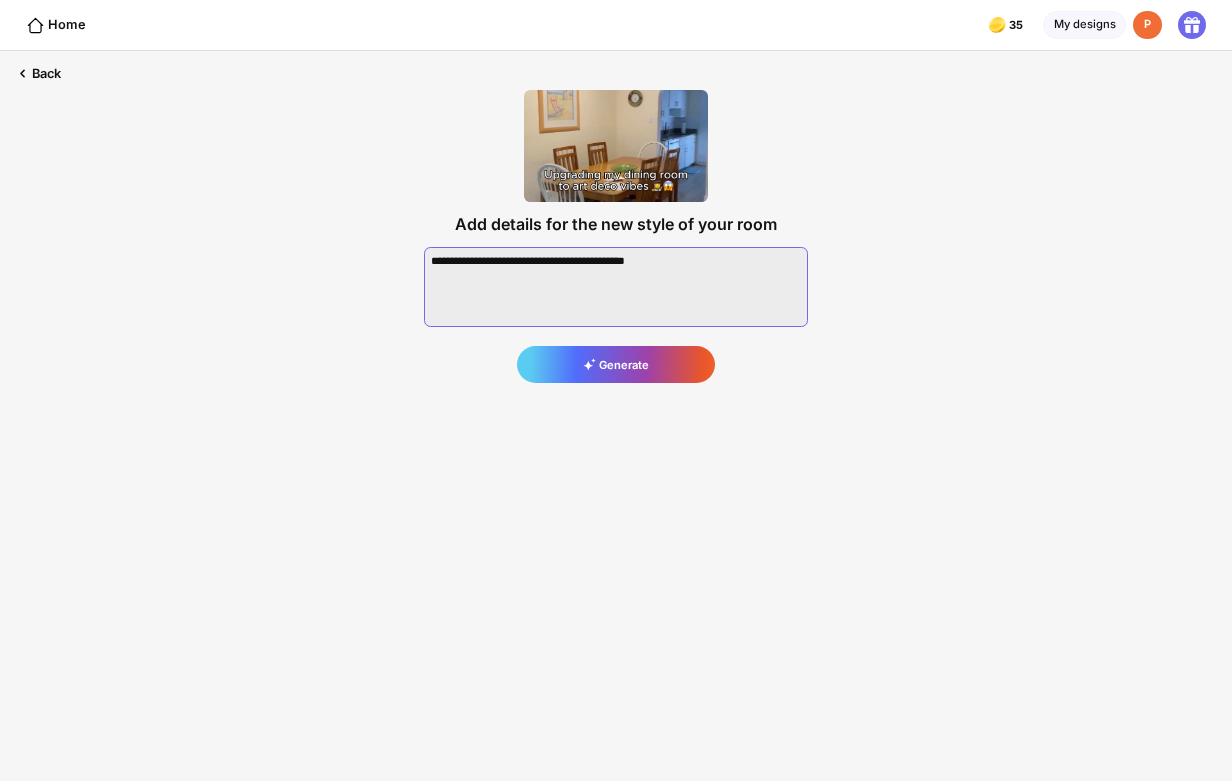 click at bounding box center [616, 287] 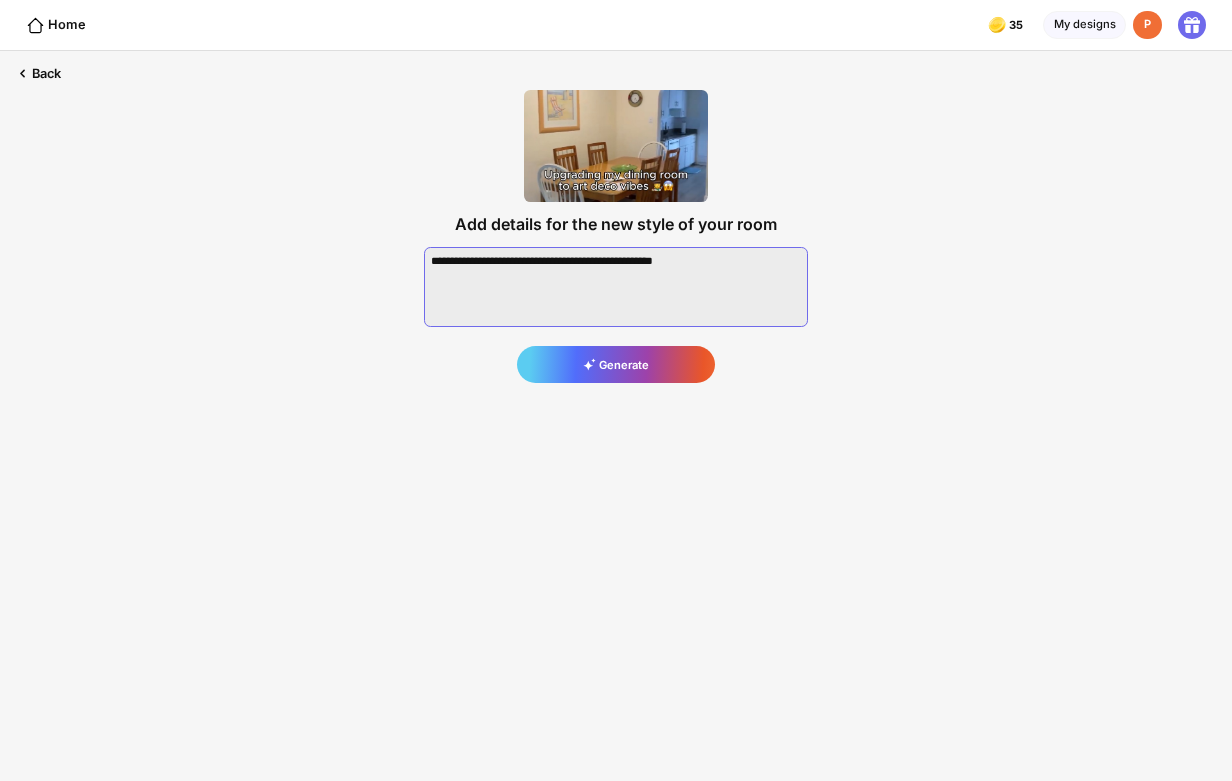 click at bounding box center (616, 287) 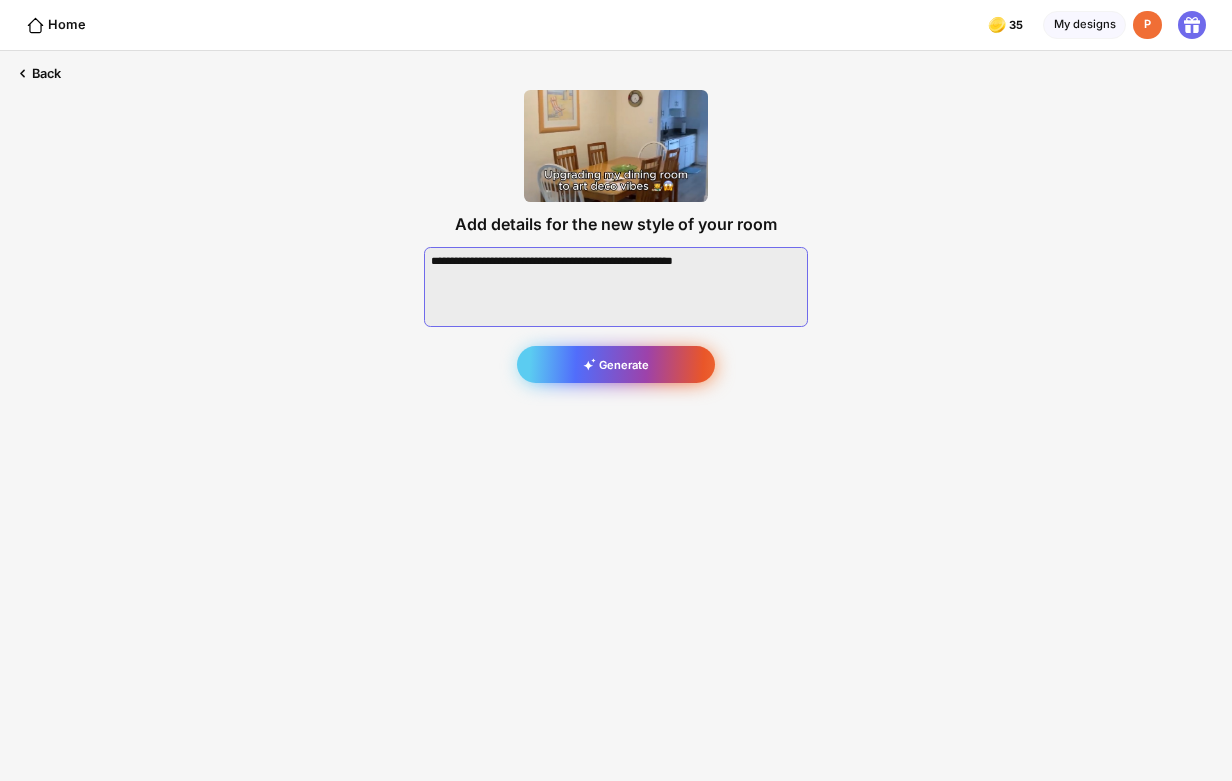 type on "**********" 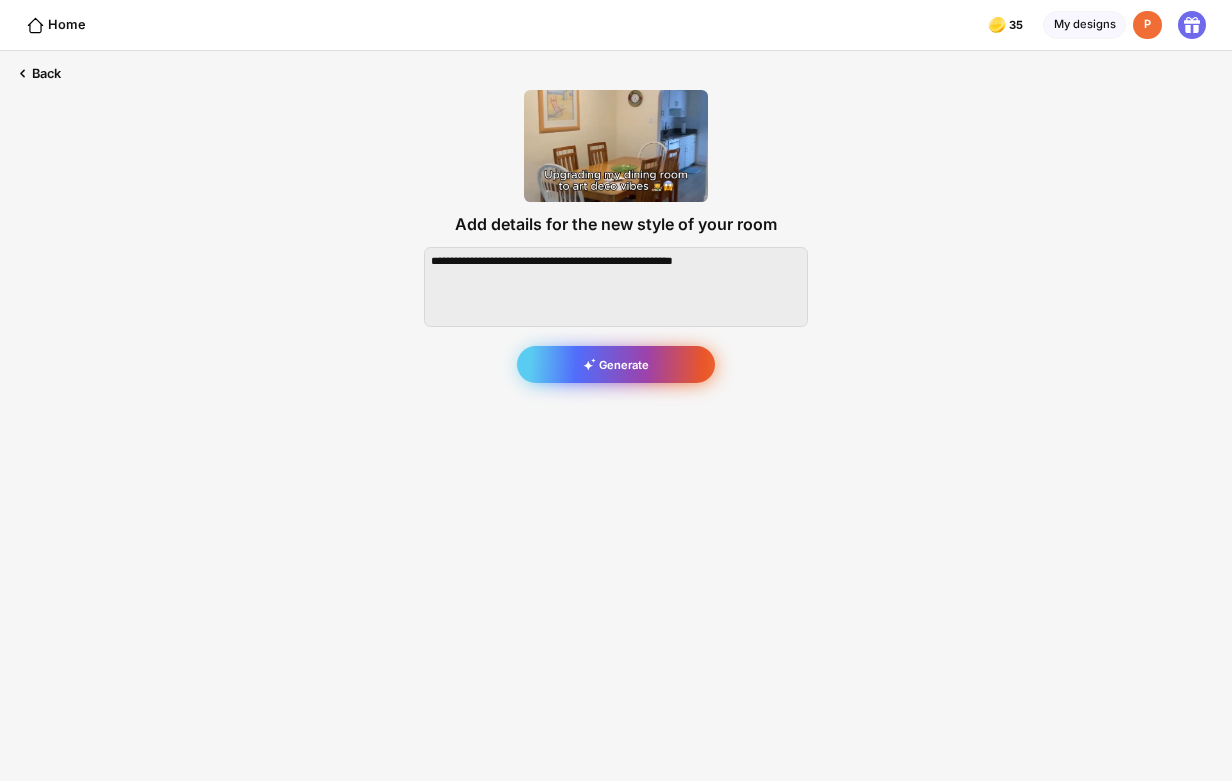 click on "Generate" at bounding box center [616, 364] 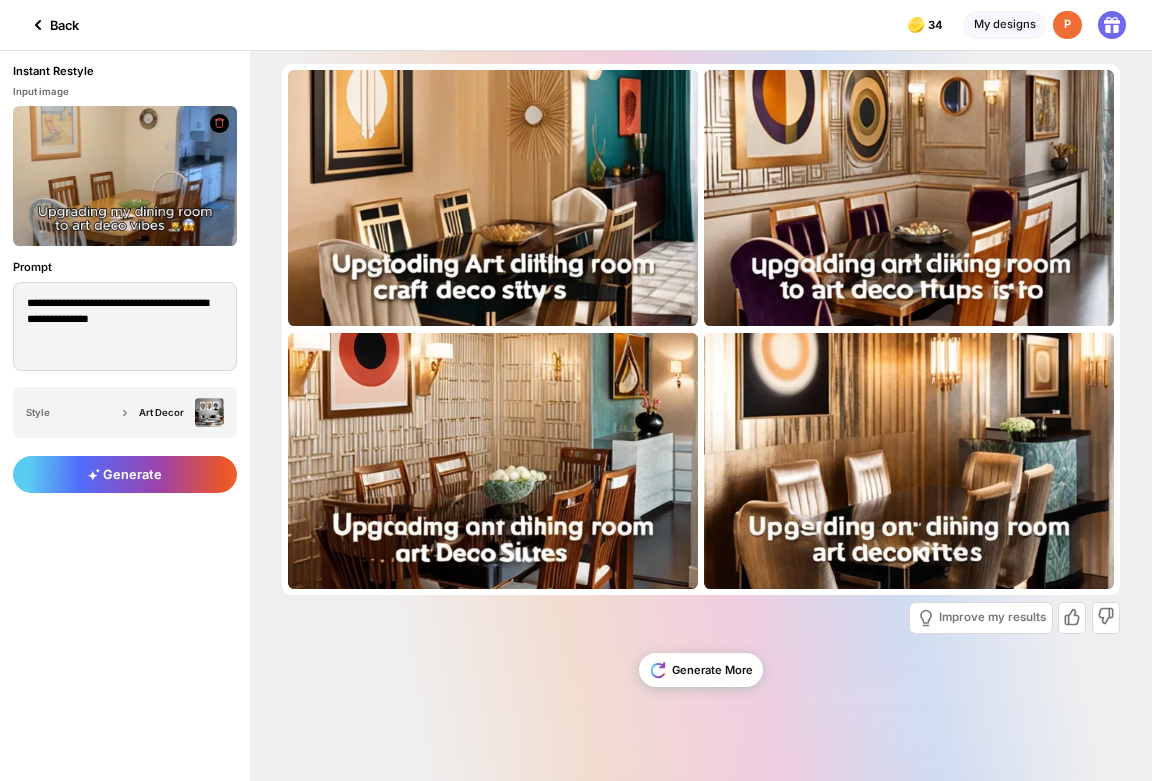 click at bounding box center [219, 123] 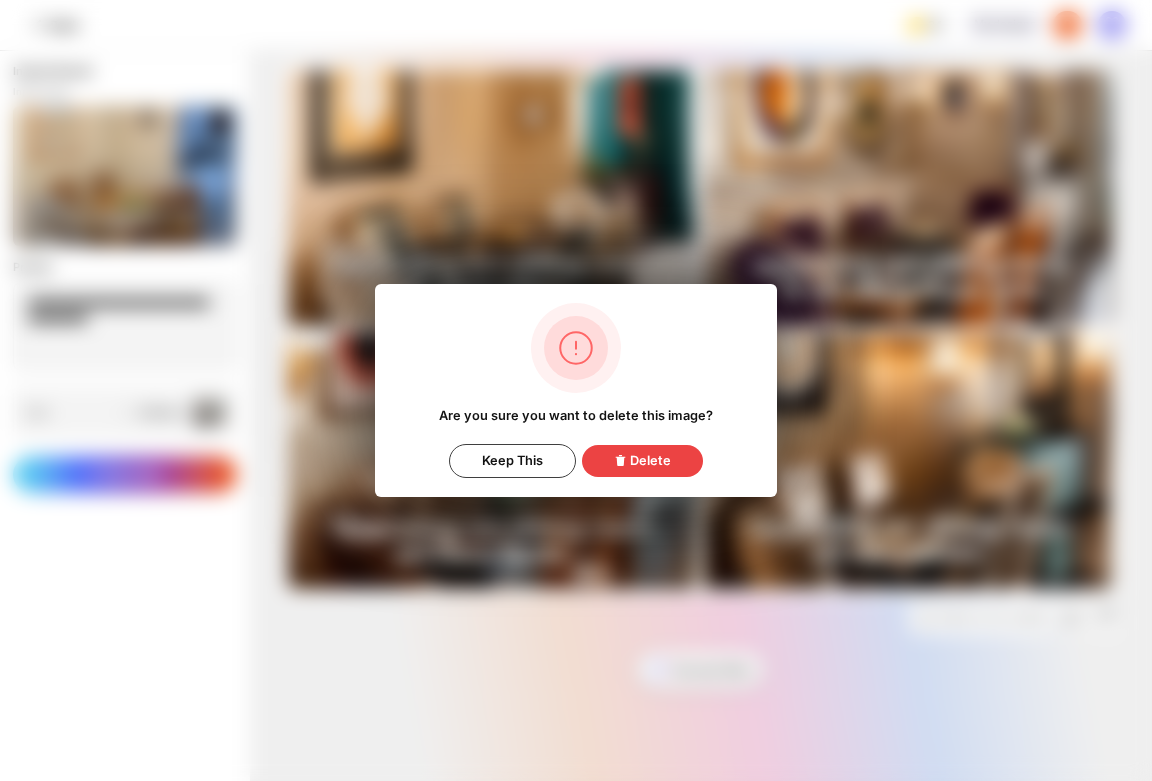 click on "Delete" at bounding box center [642, 461] 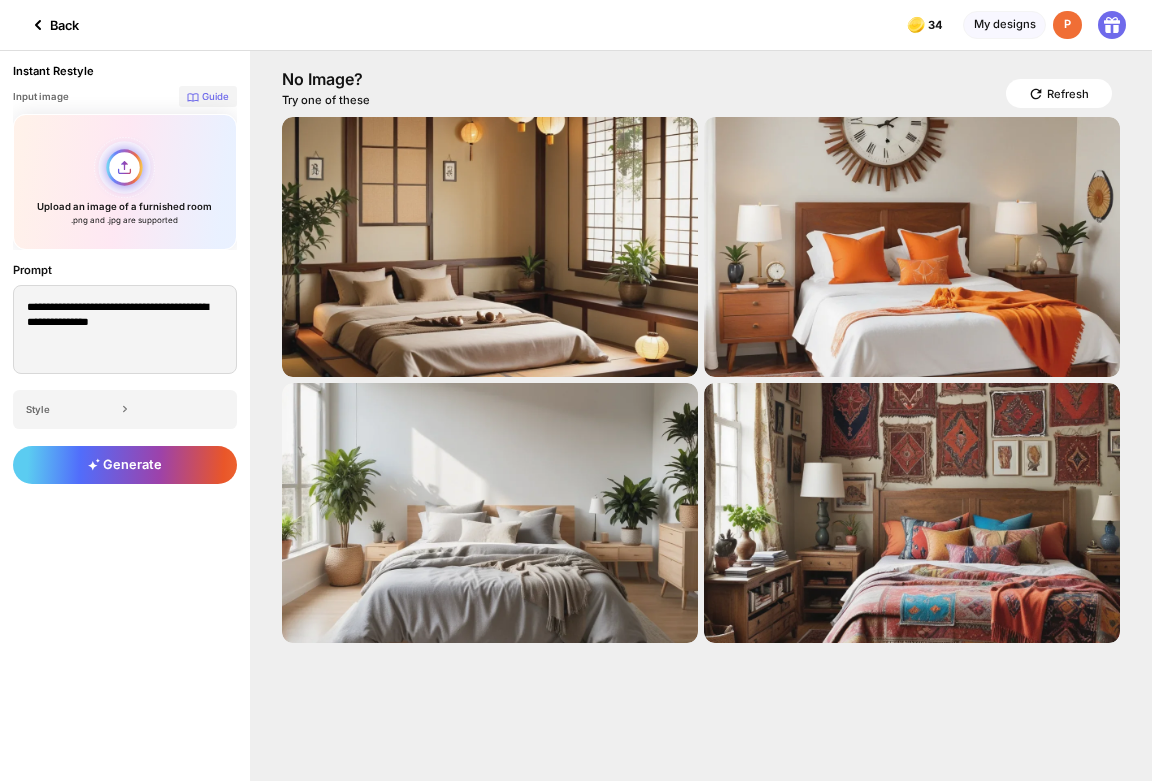 click on "Upload an image of a furnished room .png and .jpg are supported" at bounding box center [125, 182] 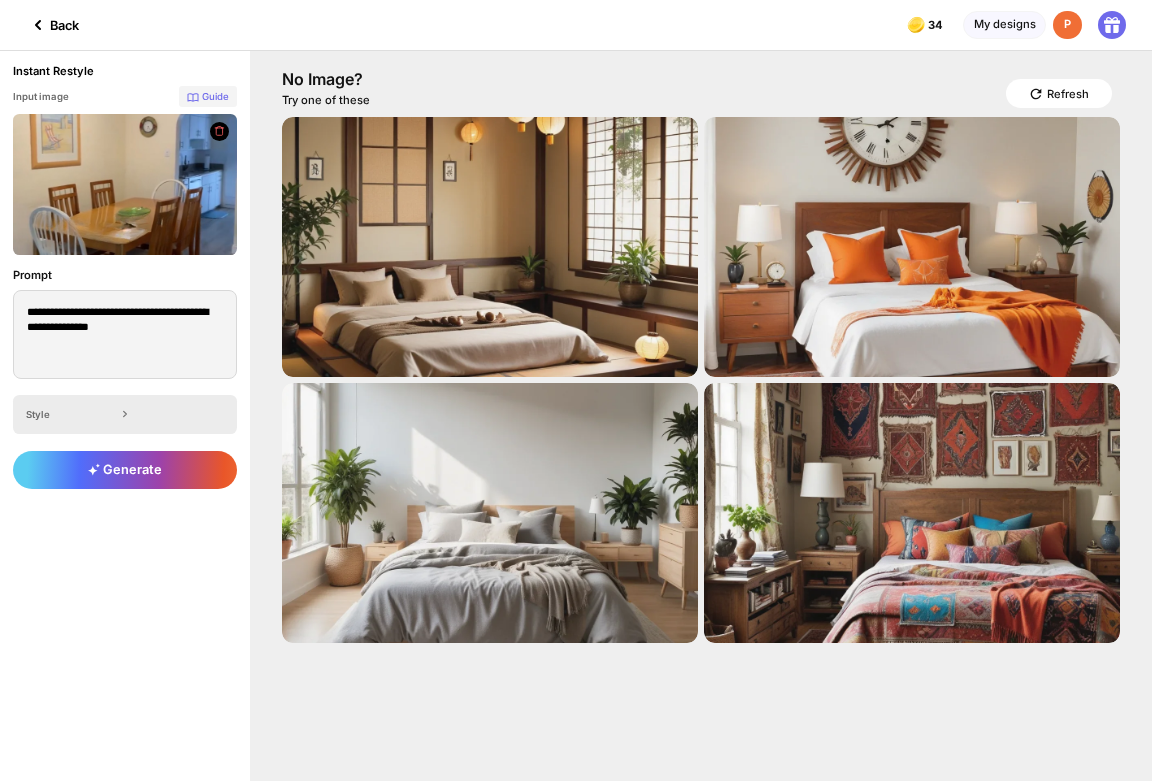 click 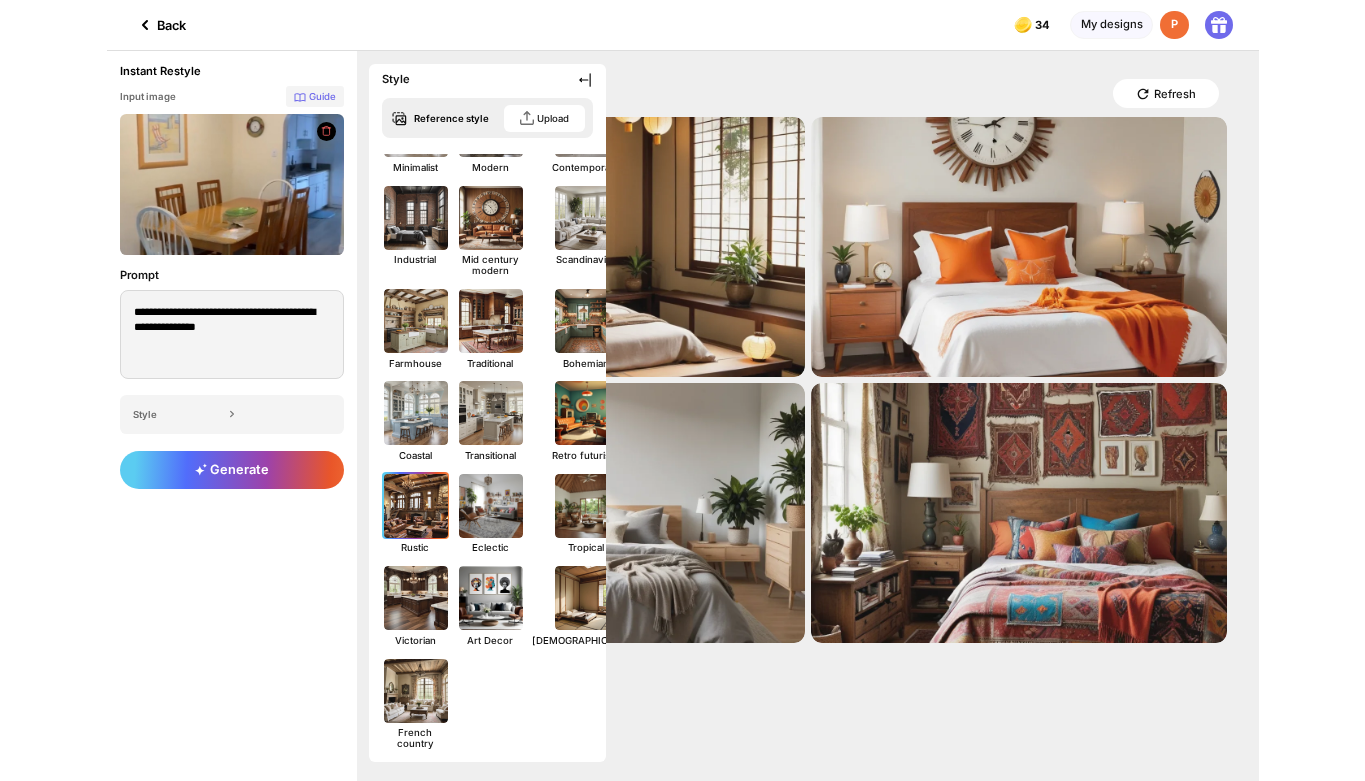 scroll, scrollTop: 76, scrollLeft: 0, axis: vertical 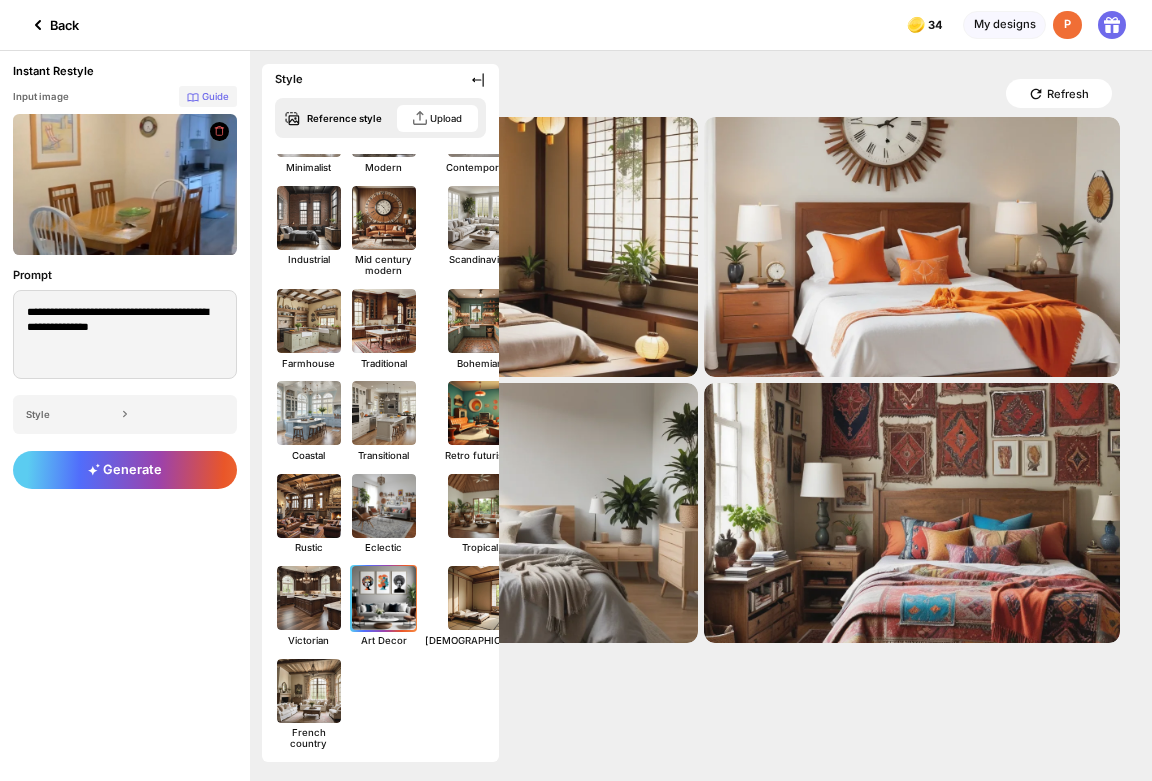 click at bounding box center [383, 598] 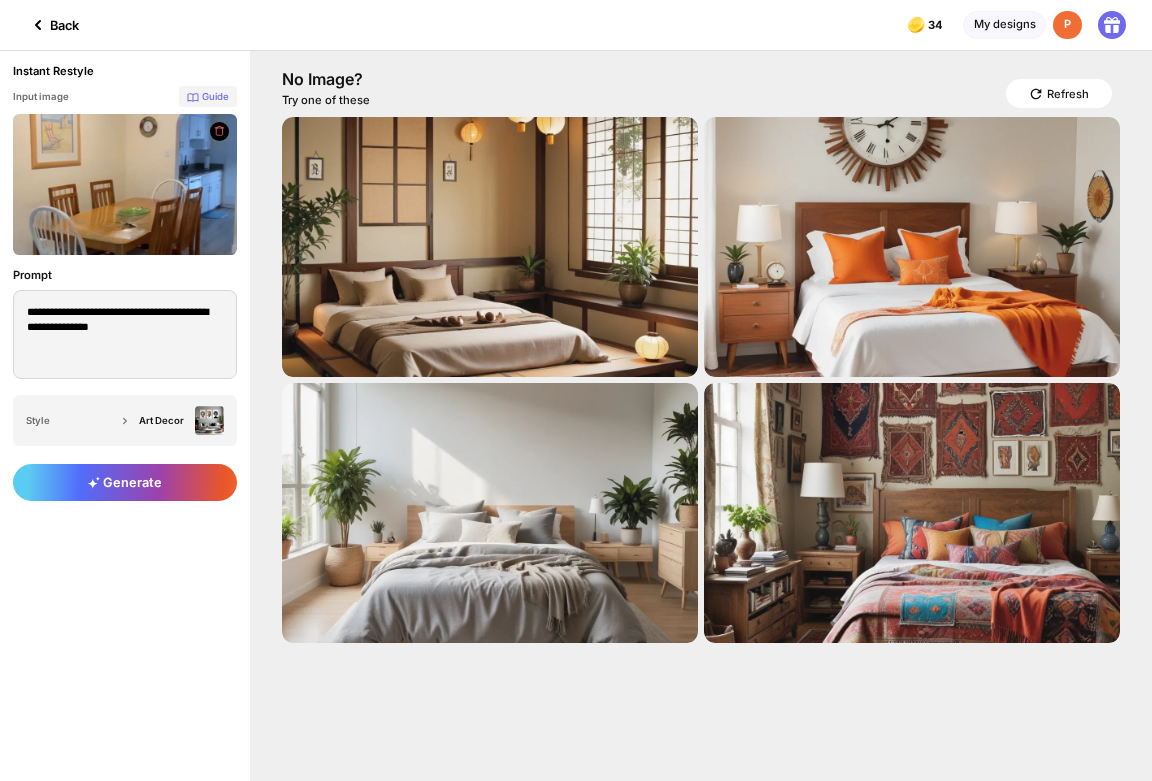 click on "No Image? Try one of these Refresh Use this Use this Use this Use this" 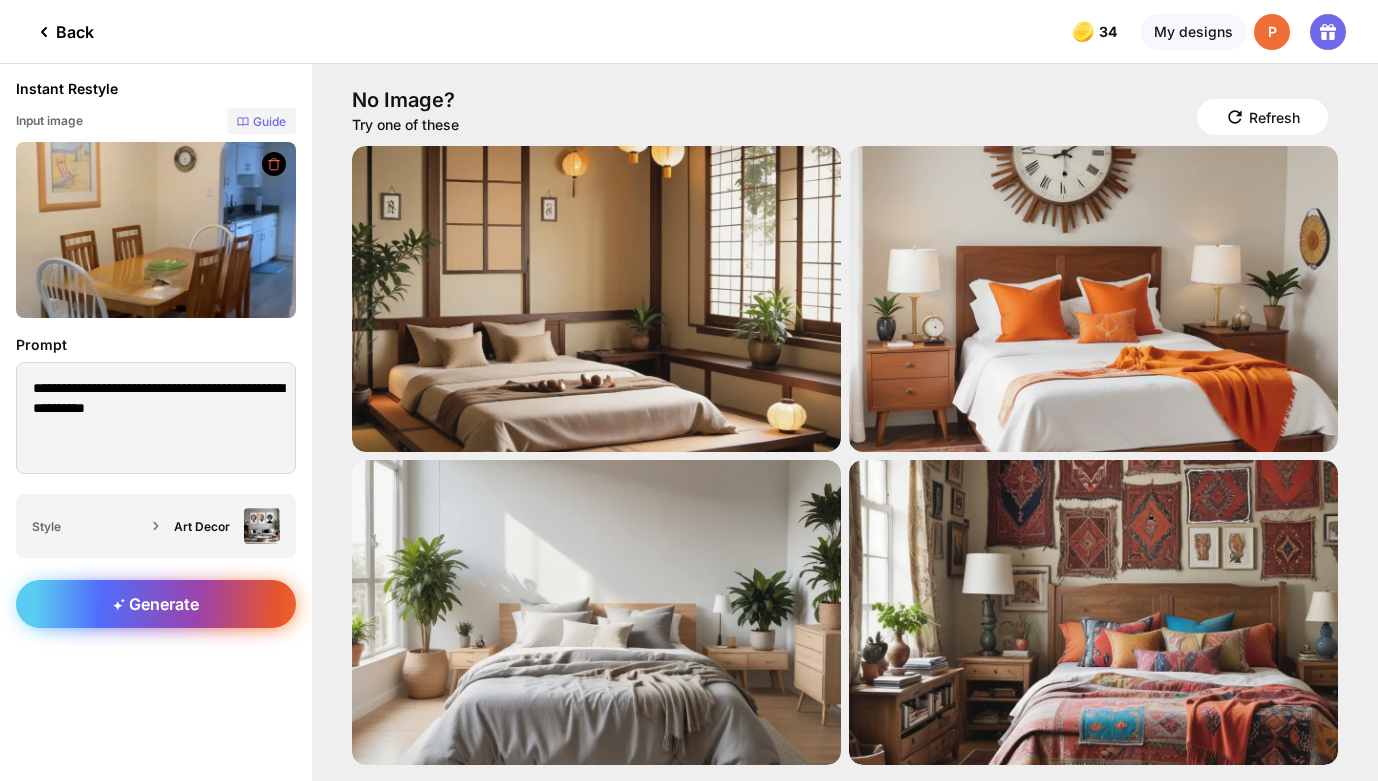 click on "Generate" at bounding box center (156, 604) 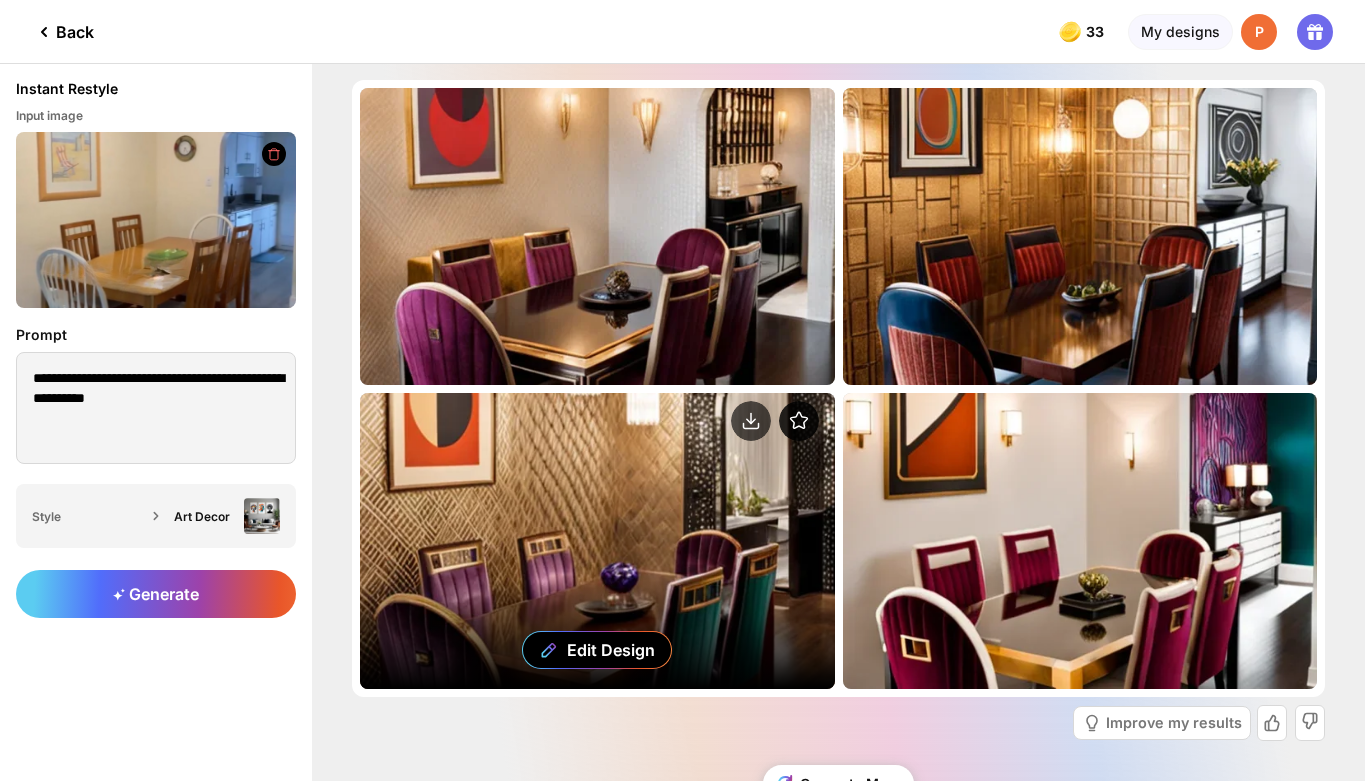 scroll, scrollTop: 0, scrollLeft: 0, axis: both 